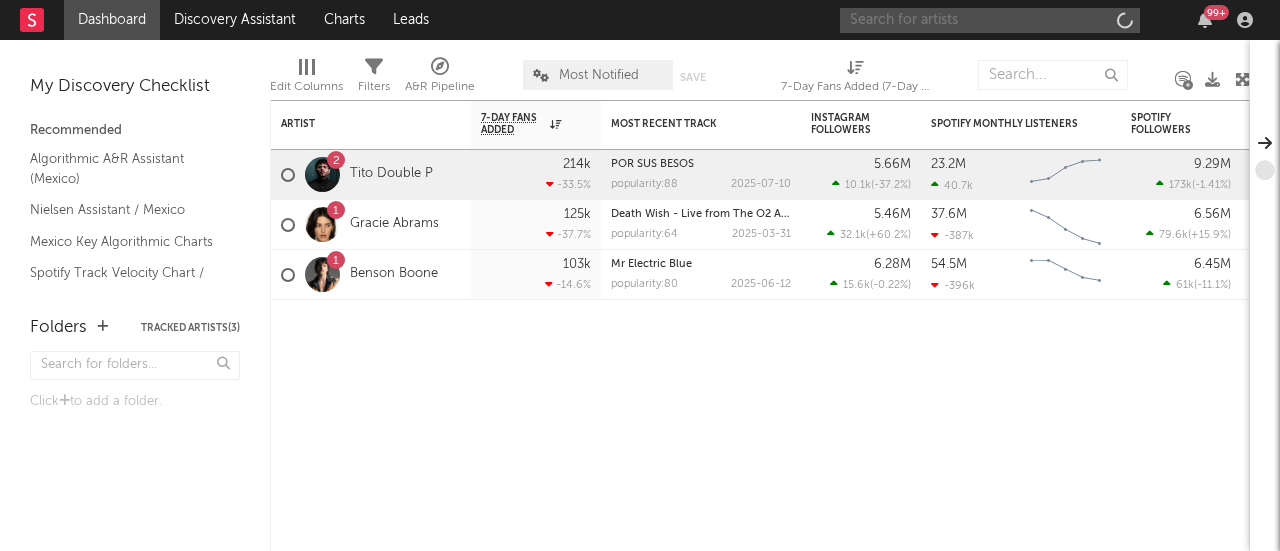 click at bounding box center [990, 20] 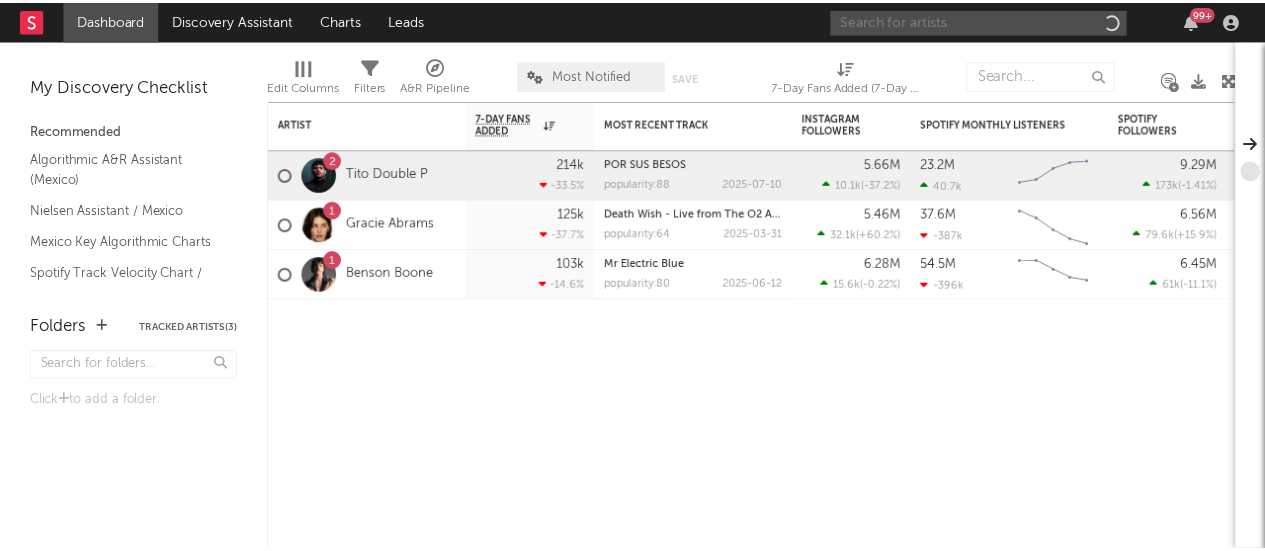 scroll, scrollTop: 0, scrollLeft: 0, axis: both 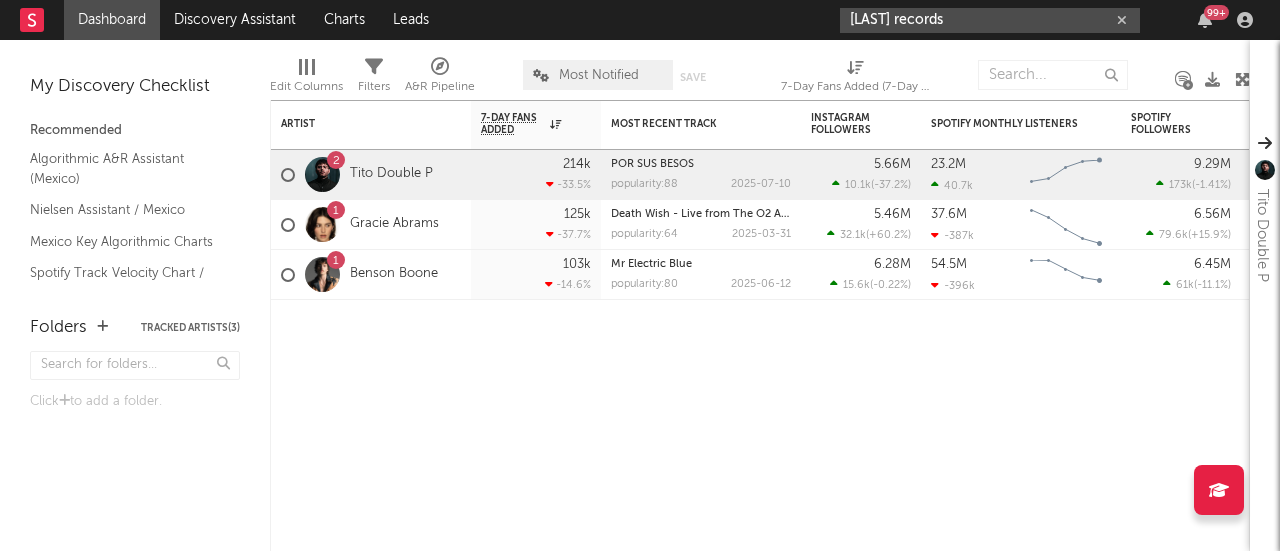 click on "parulo records" at bounding box center (990, 20) 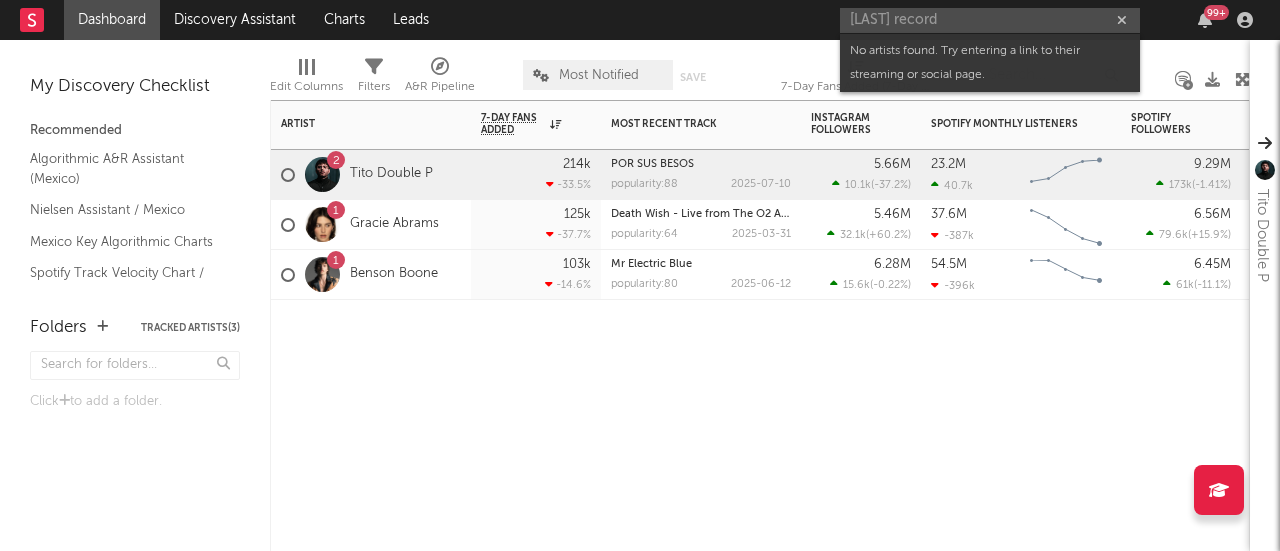 click on "Artist Notifications 7-Day Fans Added WoW % Change Most Recent Track Popularity Released Instagram Followers 7d Change WoW % Change Spotify Monthly Listeners 7d Change WoW % Change Spotify Followers 7d Change WoW % Change Jump Score Folders Weekly US Streams WoW % Change Weekly UK Streams WoW % Change 2 Tito Double P 214k -33.5 % POR SUS BESOS popularity:  88 2025-07-10 5.66M 10.1k  ( -37.2 % ) 23.2M 40.7k Created with Highcharts 10.3.3 Chart title 9.29M 173k  ( -1.41 % ) 71.6 24.8M -8.78 % 1 Gracie Abrams 125k -37.7 % Death Wish - Live from The O2 Arena popularity:  64 2025-03-31 5.46M 32.1k  ( +60.2 % ) 37.6M -387k Created with Highcharts 10.3.3 Chart title 6.56M 79.6k  ( +15.9 % ) 69.3 14.4M -11 % 1 Benson Boone 103k -14.6 % Mr Electric Blue popularity:  80 2025-06-12 6.28M 15.6k  ( -0.22 % ) 54.5M -396k Created with Highcharts 10.3.3 Chart title 6.45M 61k  ( -11.1 % ) 66.1 46.6M -2.61 % 6.9M -5.87 %" at bounding box center (760, 325) 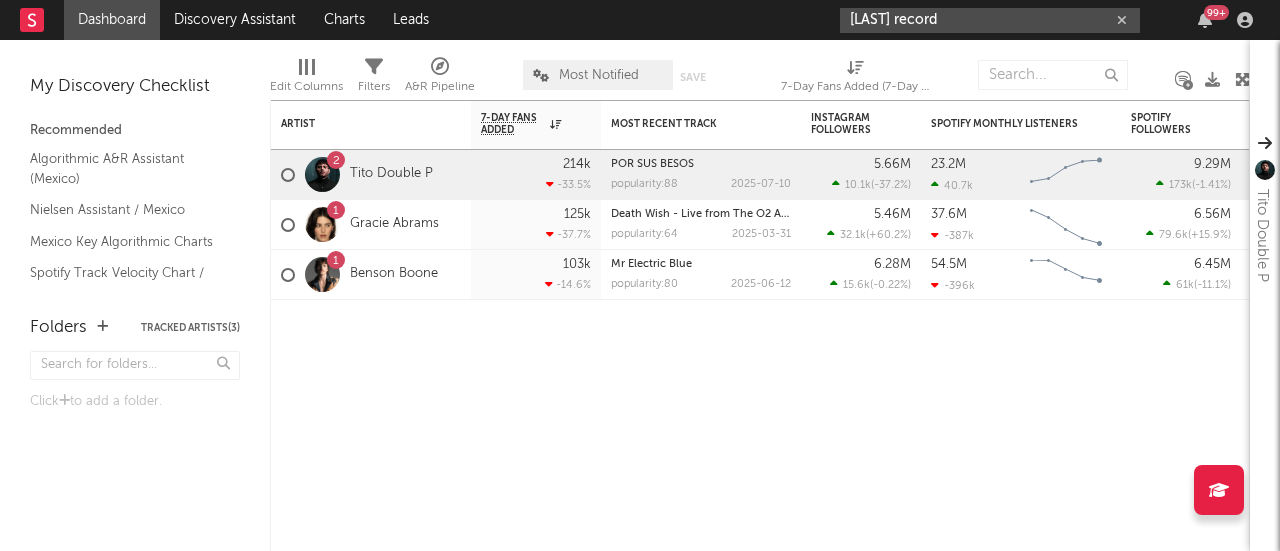 click on "parulo record" at bounding box center [990, 20] 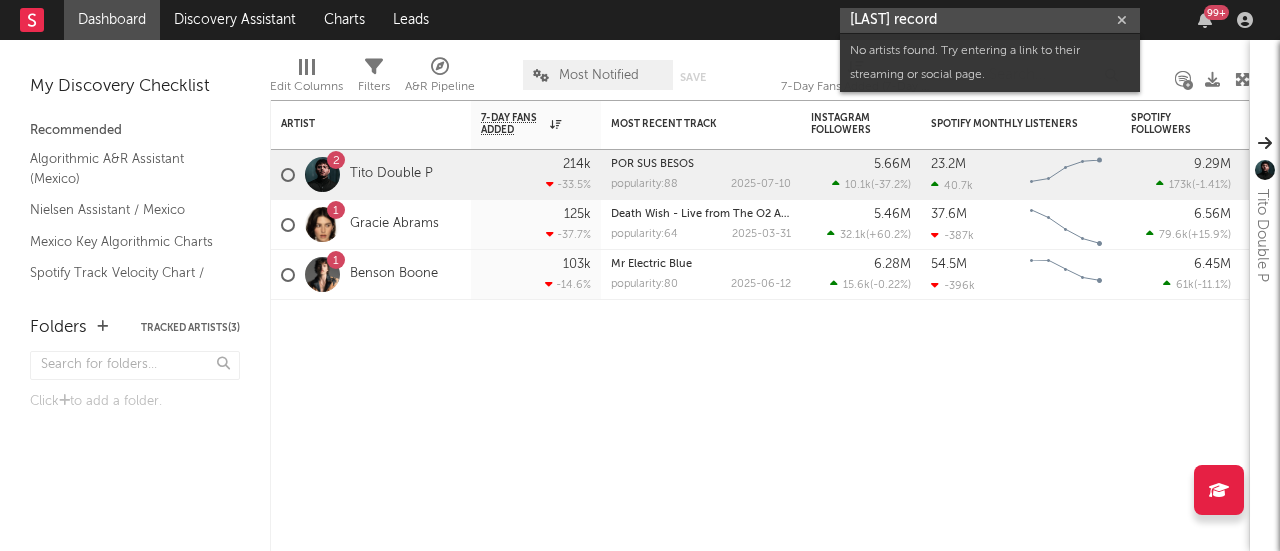 click on "parulo record" at bounding box center [990, 20] 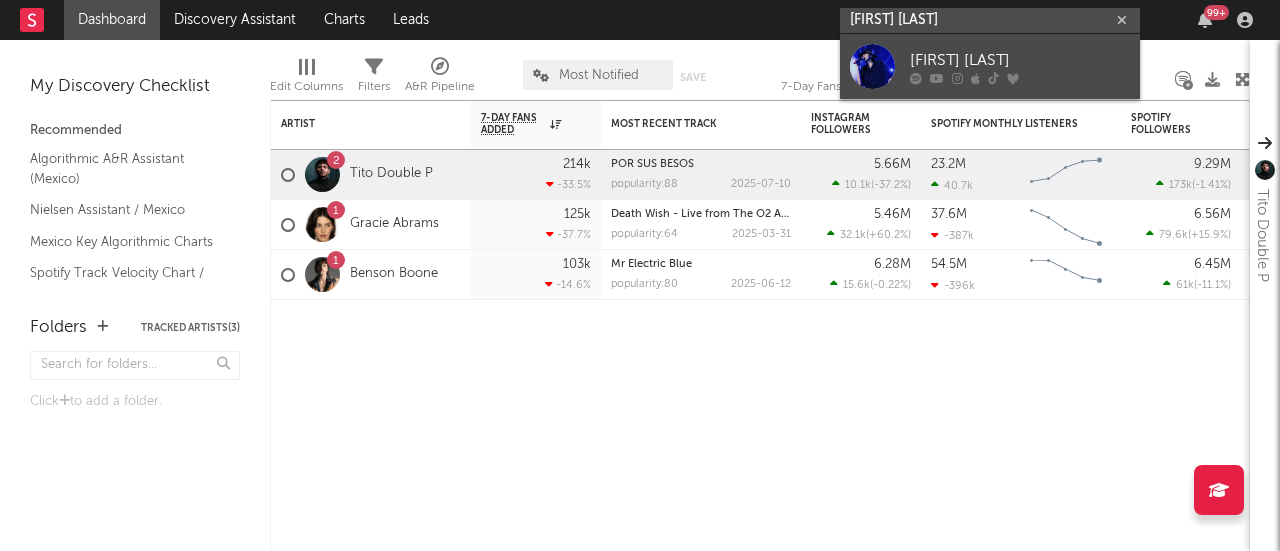 type on "valentino merlo" 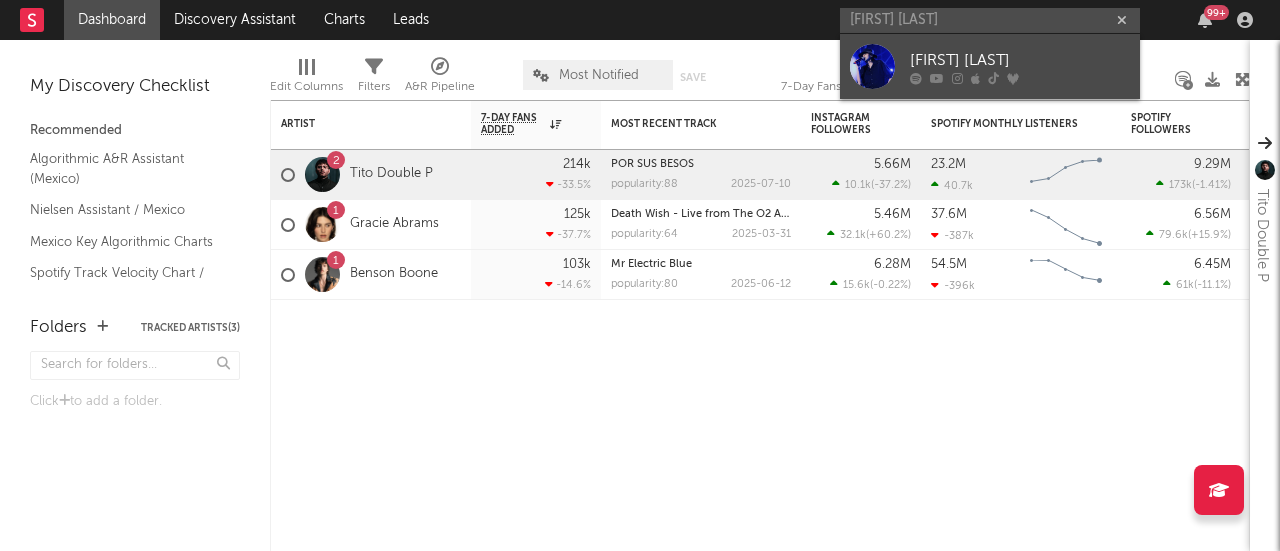 click at bounding box center [872, 66] 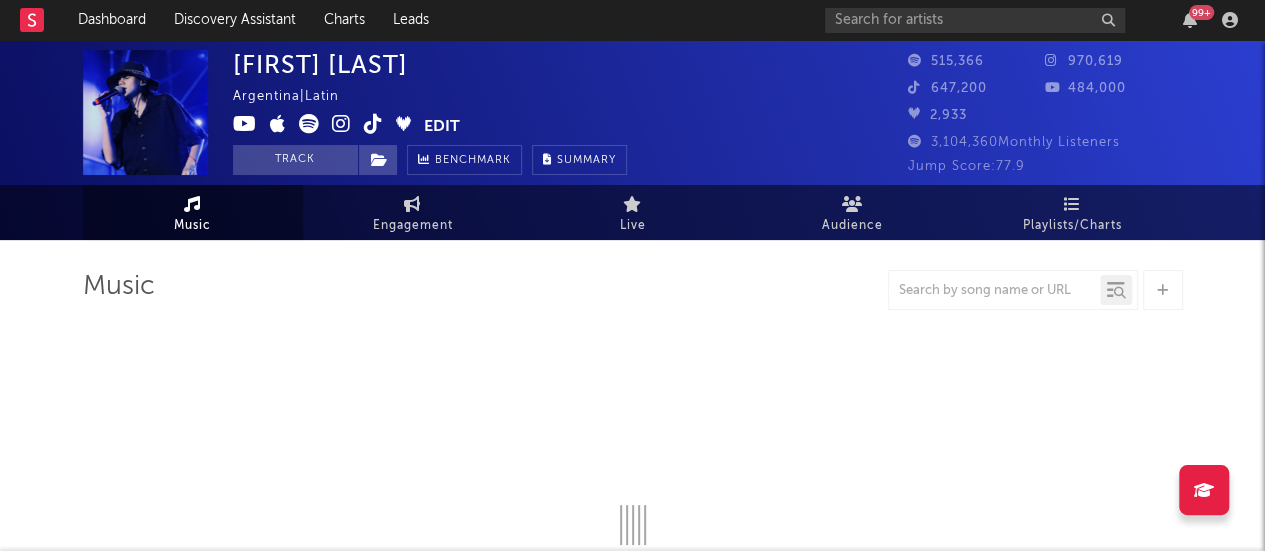 select on "6m" 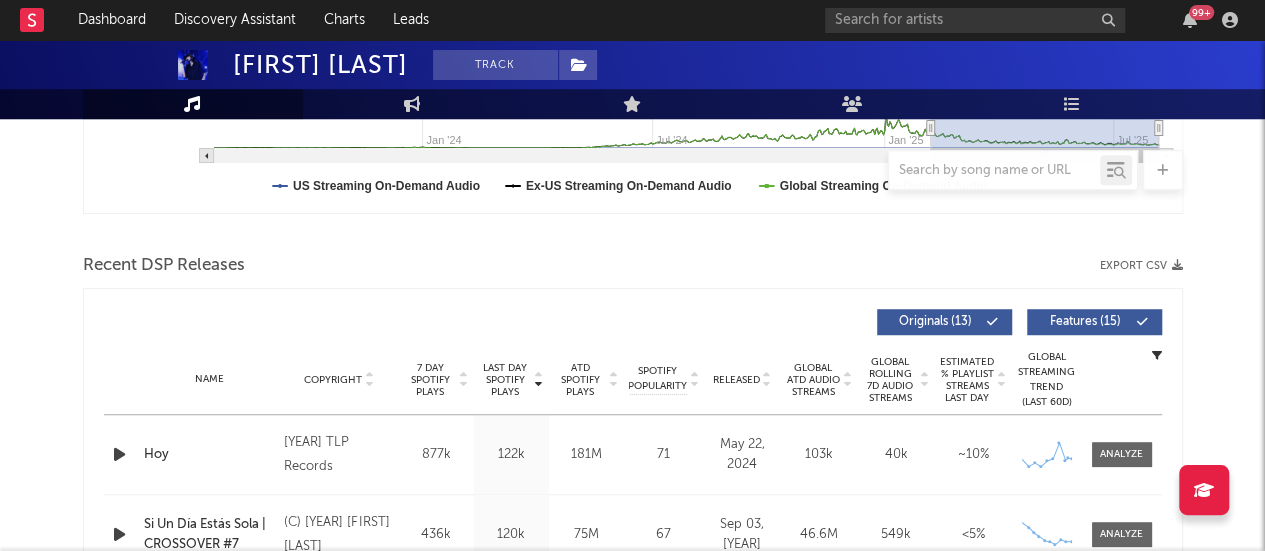 scroll, scrollTop: 602, scrollLeft: 0, axis: vertical 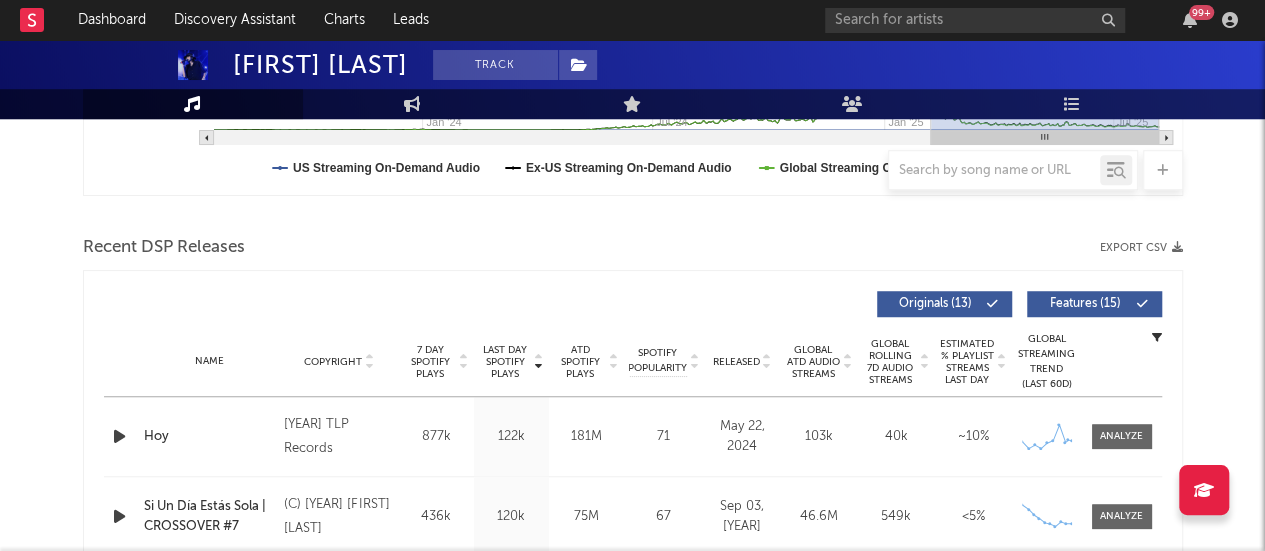 click at bounding box center [1177, 247] 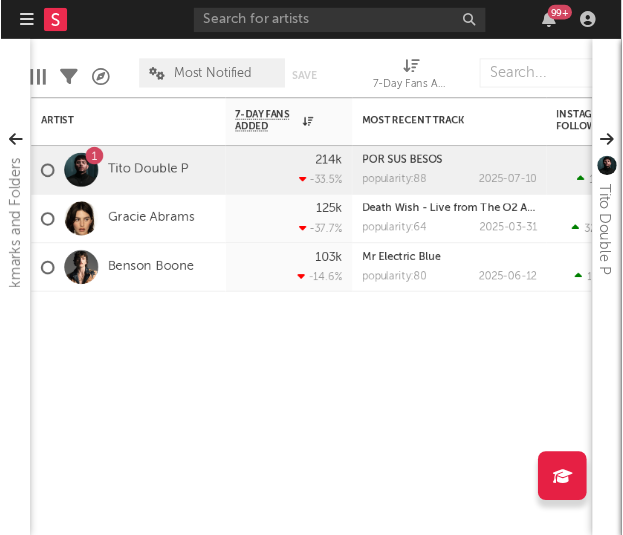 scroll, scrollTop: 0, scrollLeft: 0, axis: both 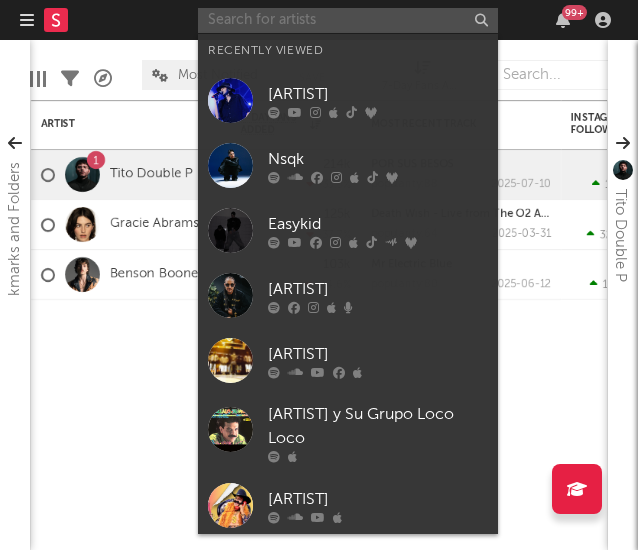 click at bounding box center (348, 20) 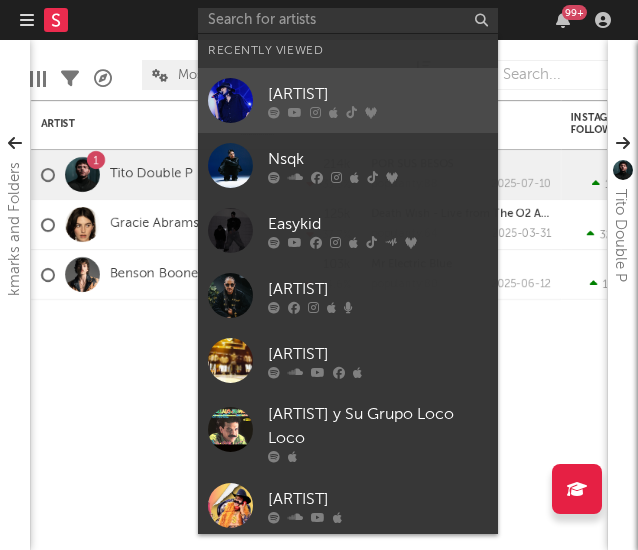 click at bounding box center (230, 100) 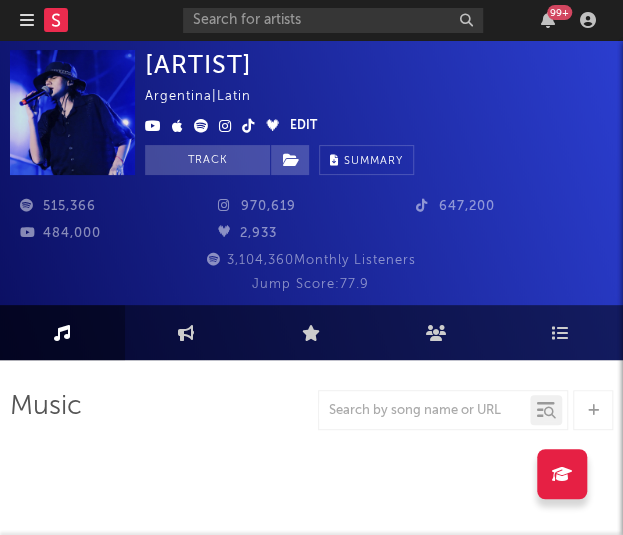 select on "6m" 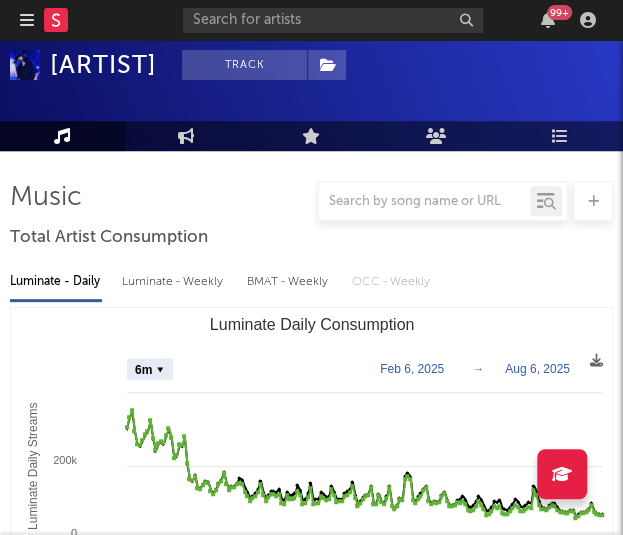 scroll, scrollTop: 0, scrollLeft: 0, axis: both 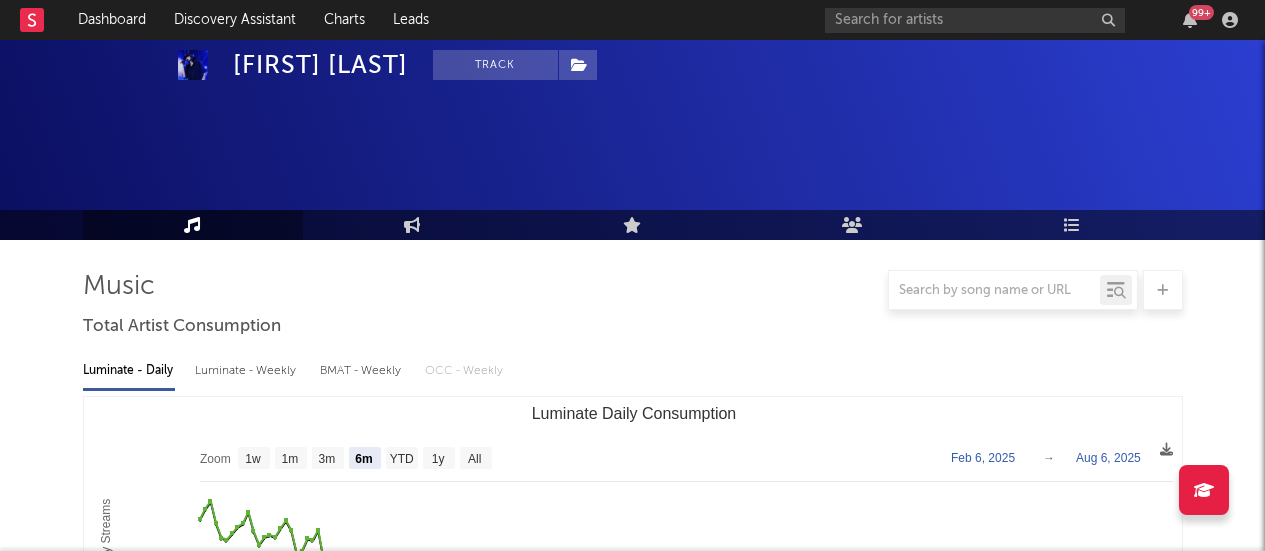select on "6m" 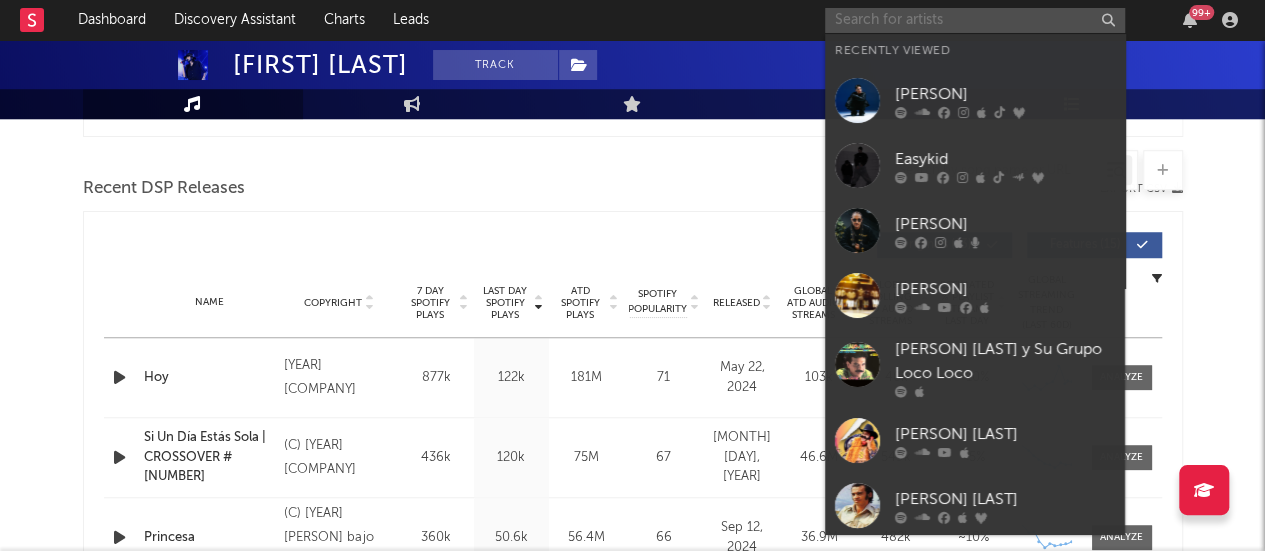 click at bounding box center (975, 20) 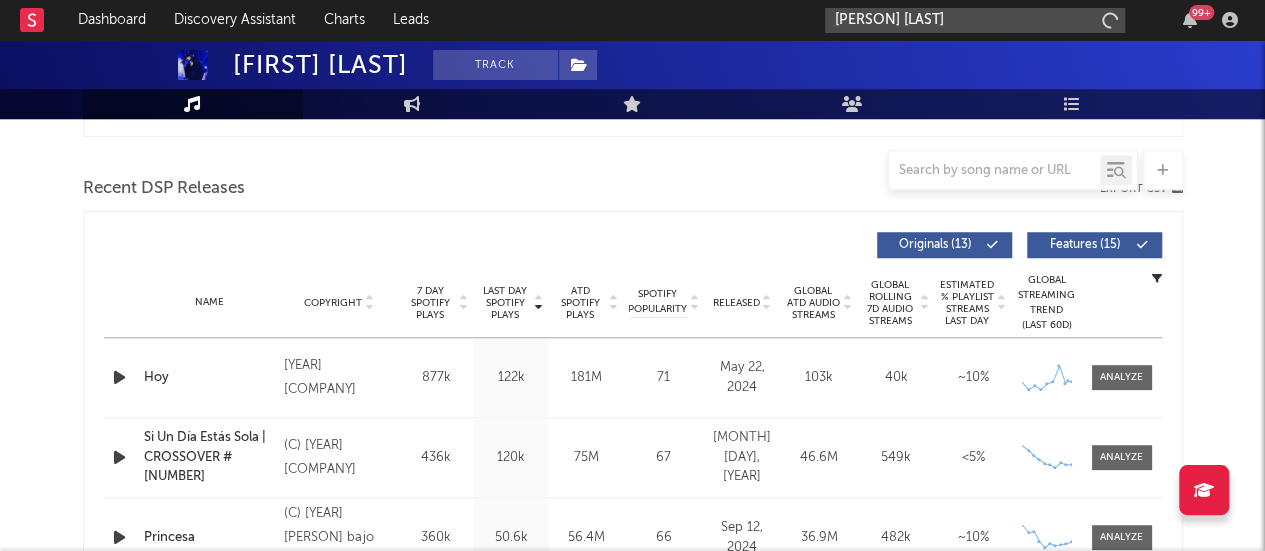 type on "[PERSON] [LAST]" 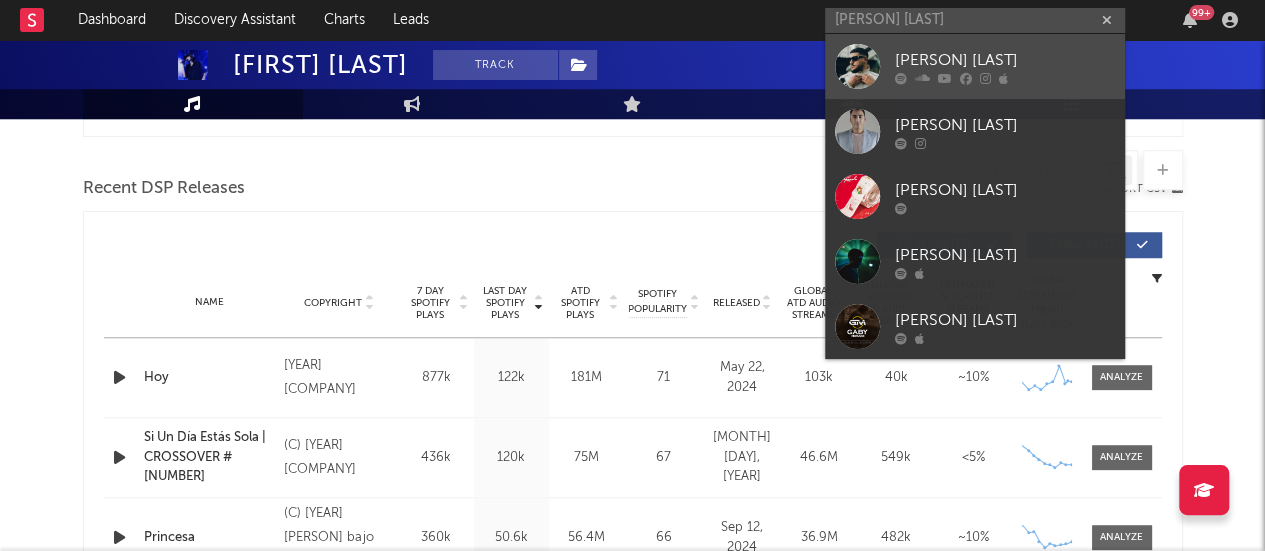 click at bounding box center (857, 66) 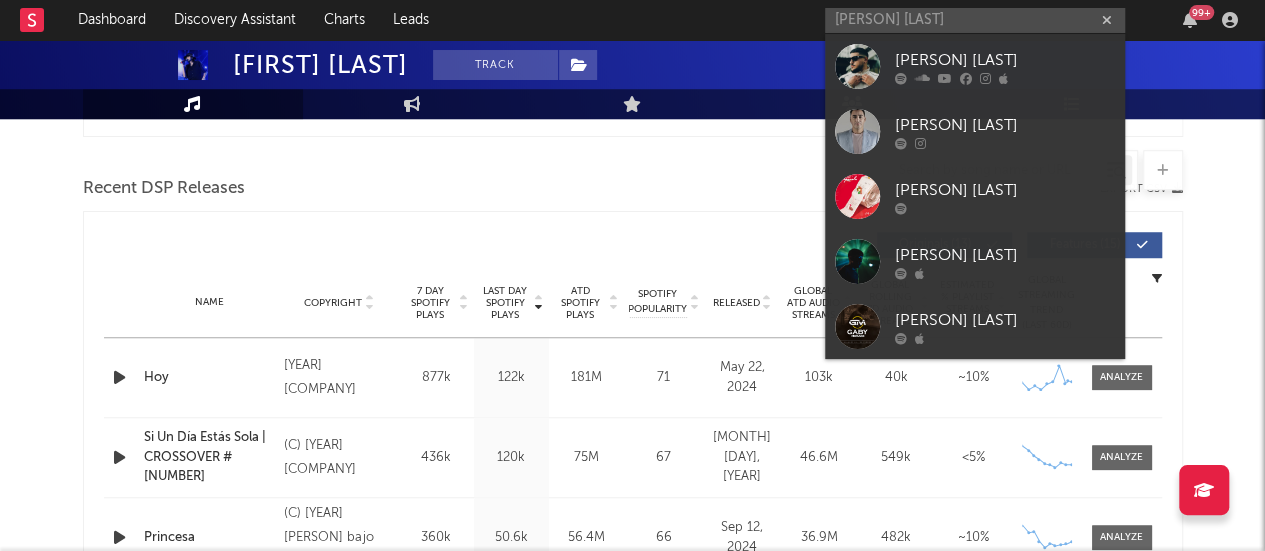 type 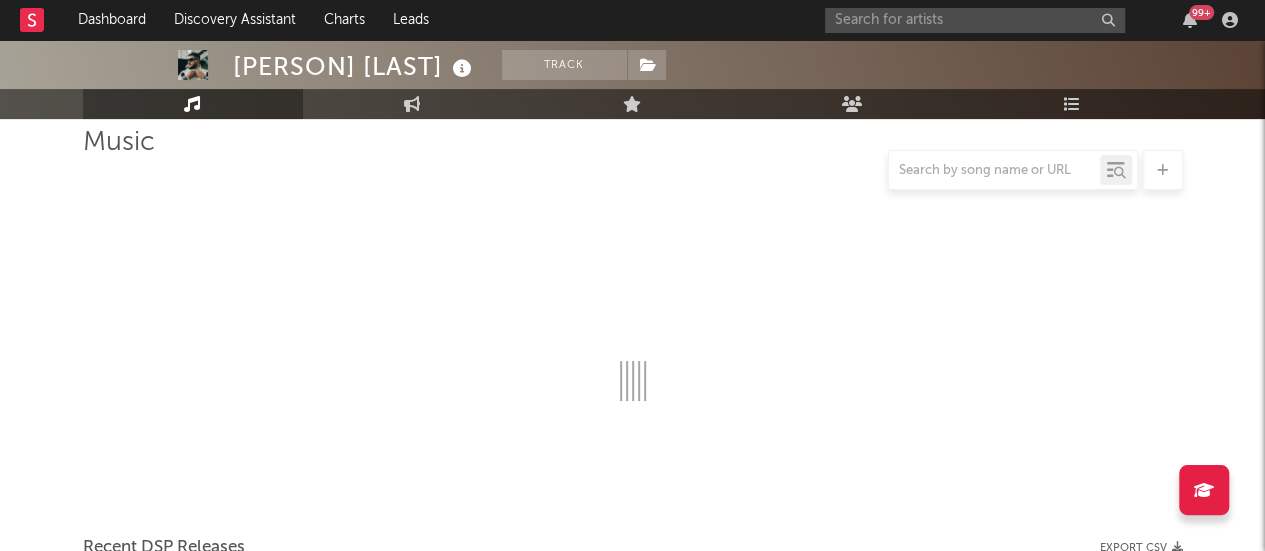 scroll, scrollTop: 661, scrollLeft: 0, axis: vertical 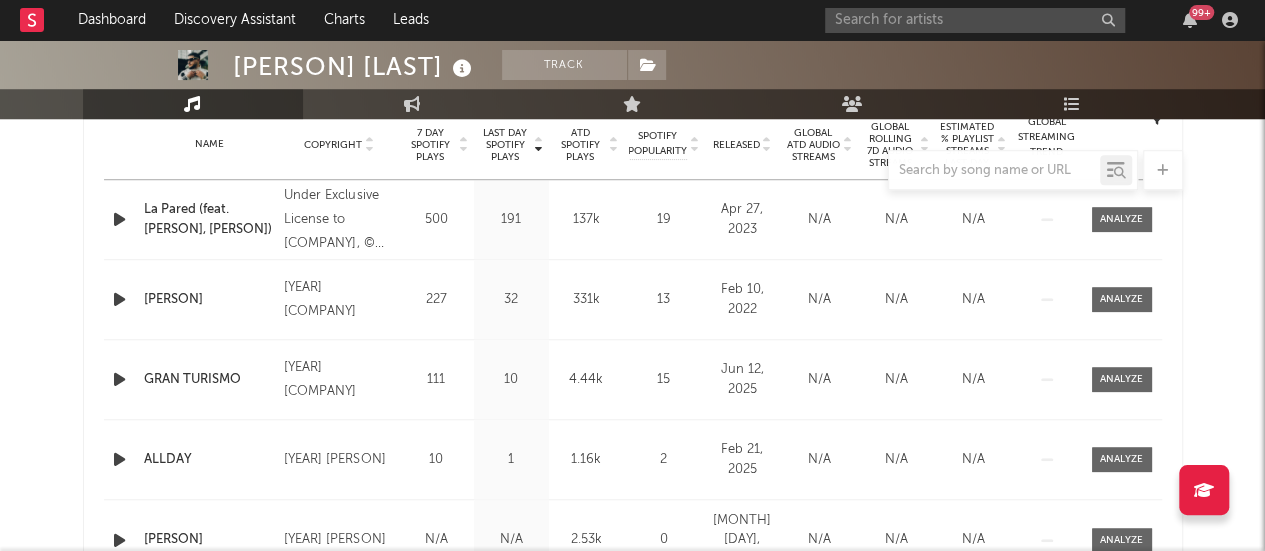 select on "1w" 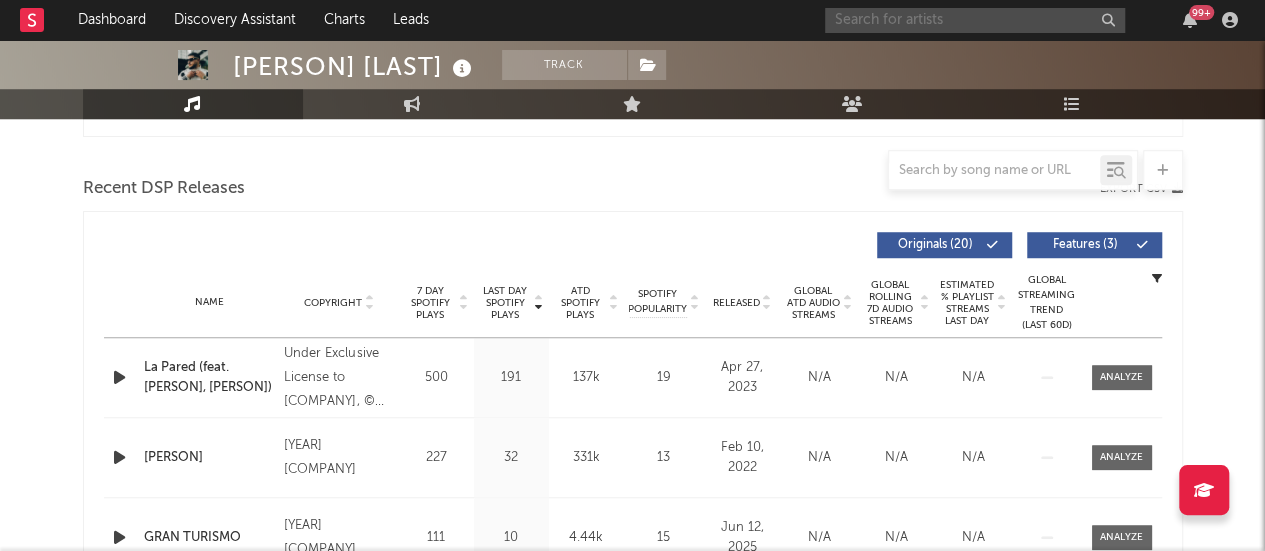 click at bounding box center (975, 20) 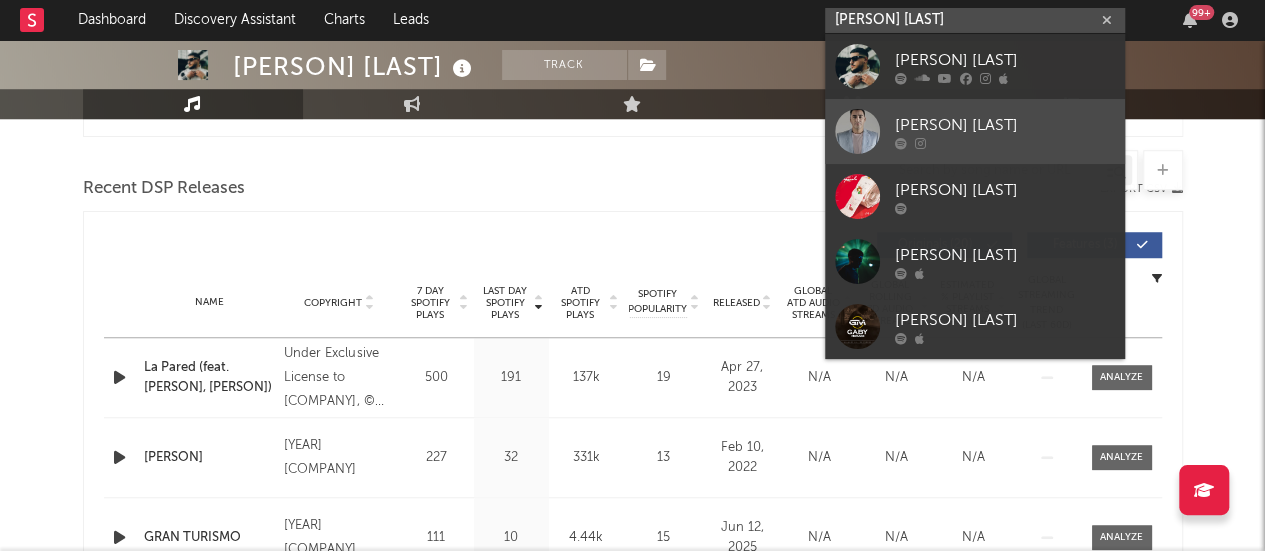 type on "[PERSON] [LAST]" 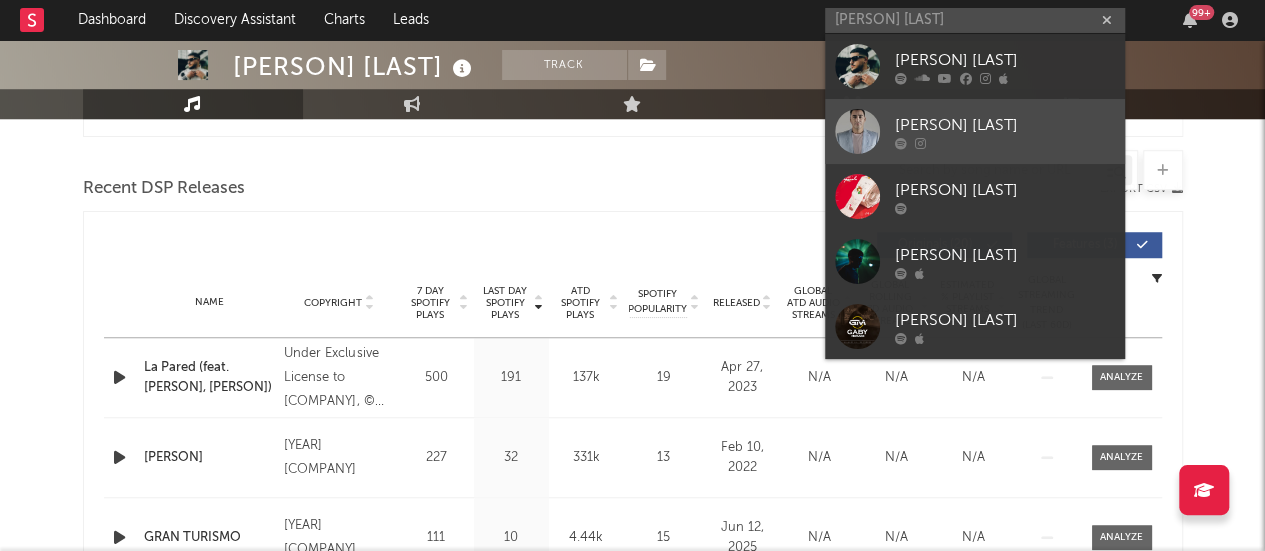 click at bounding box center (857, 131) 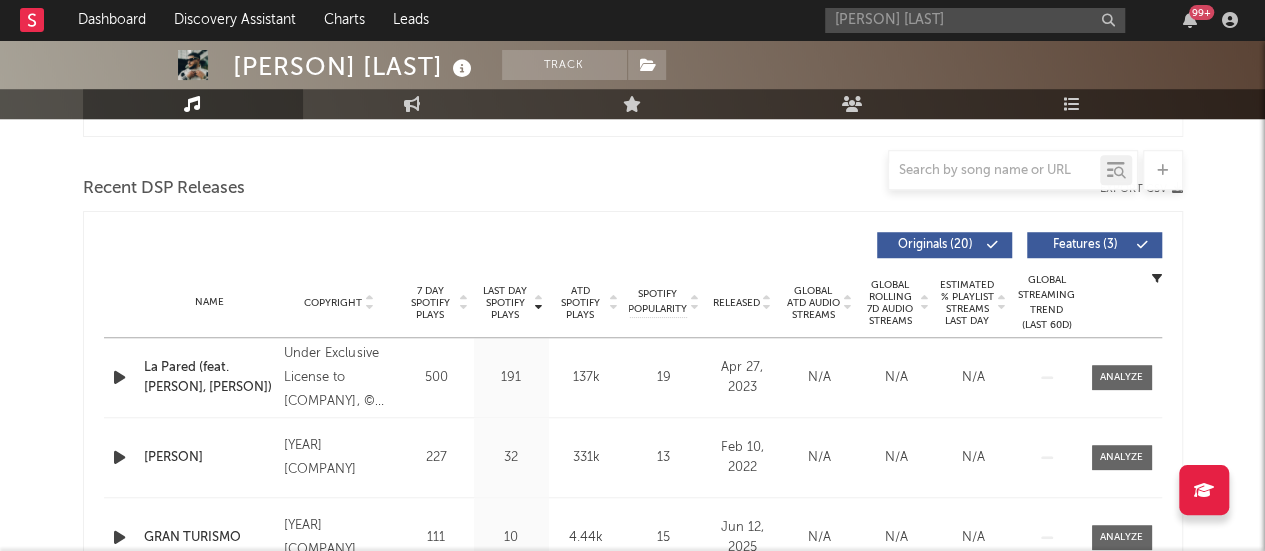 type 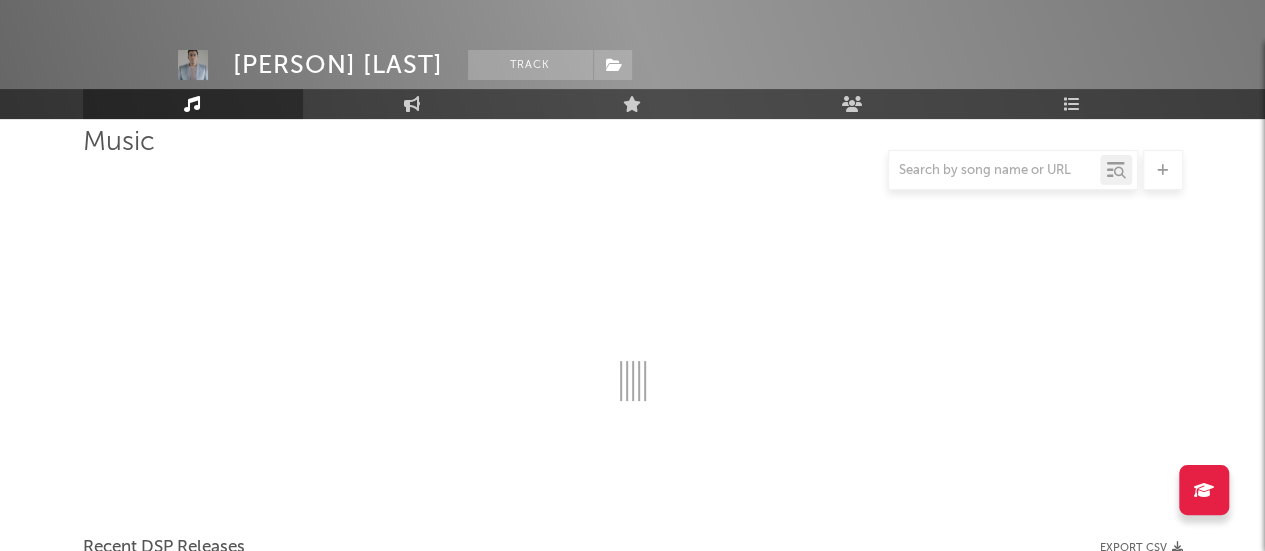 scroll, scrollTop: 661, scrollLeft: 0, axis: vertical 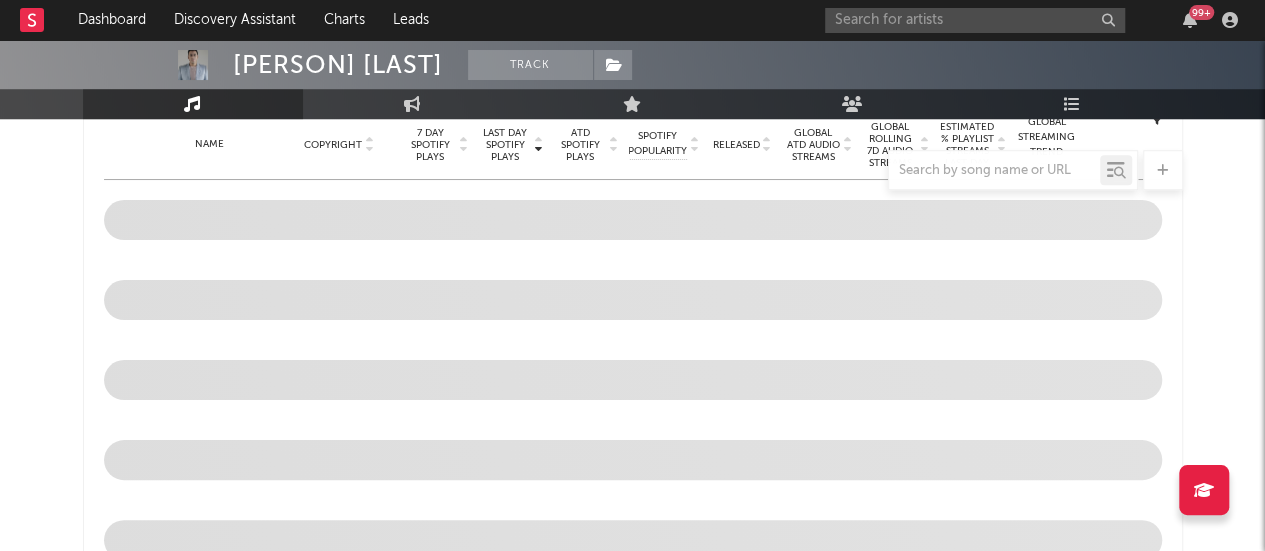 select on "1w" 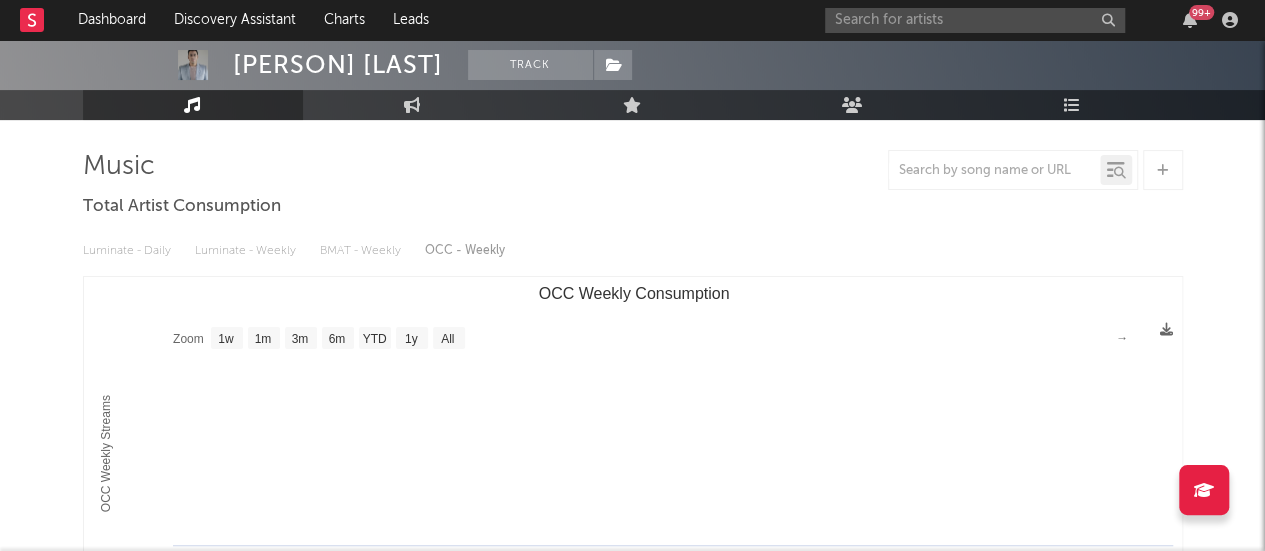 scroll, scrollTop: 0, scrollLeft: 0, axis: both 